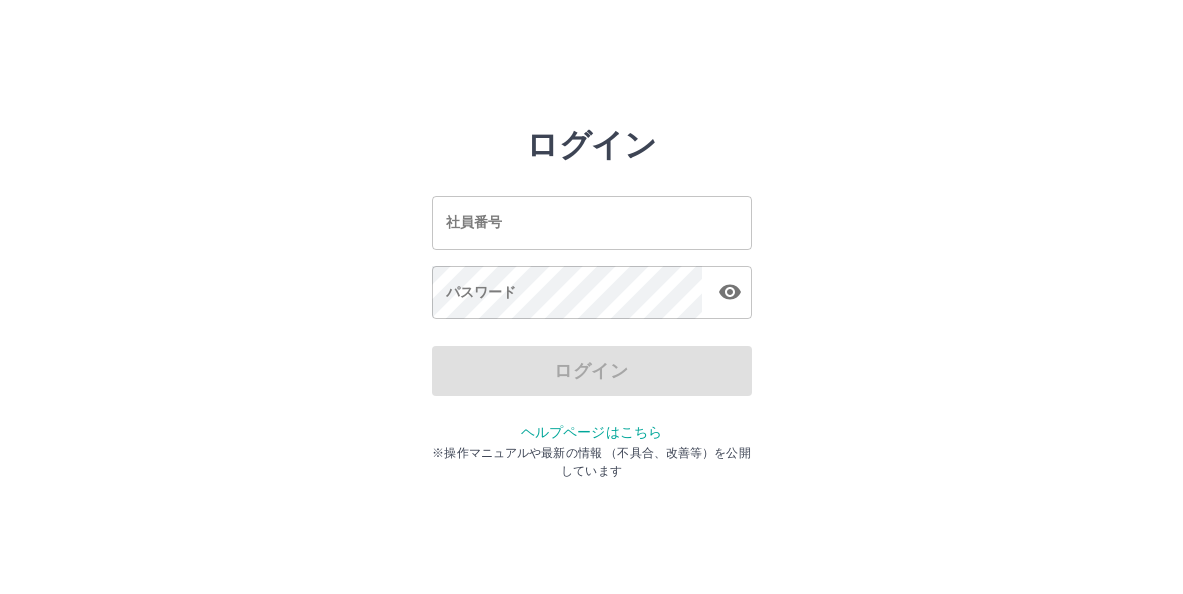 scroll, scrollTop: 0, scrollLeft: 0, axis: both 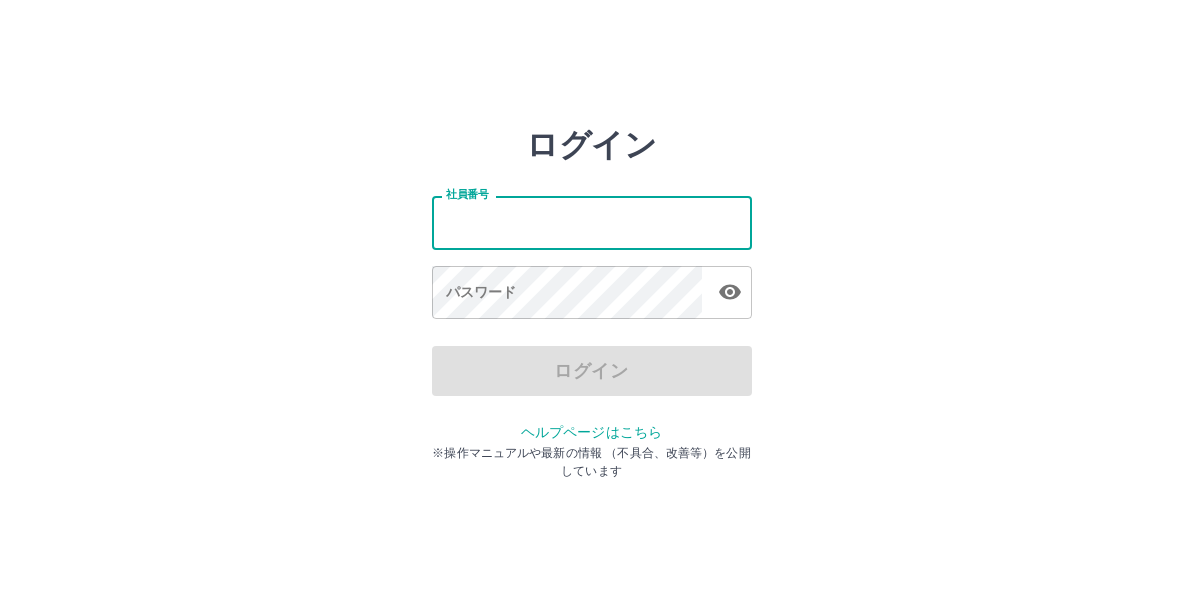 click on "社員番号" at bounding box center (592, 222) 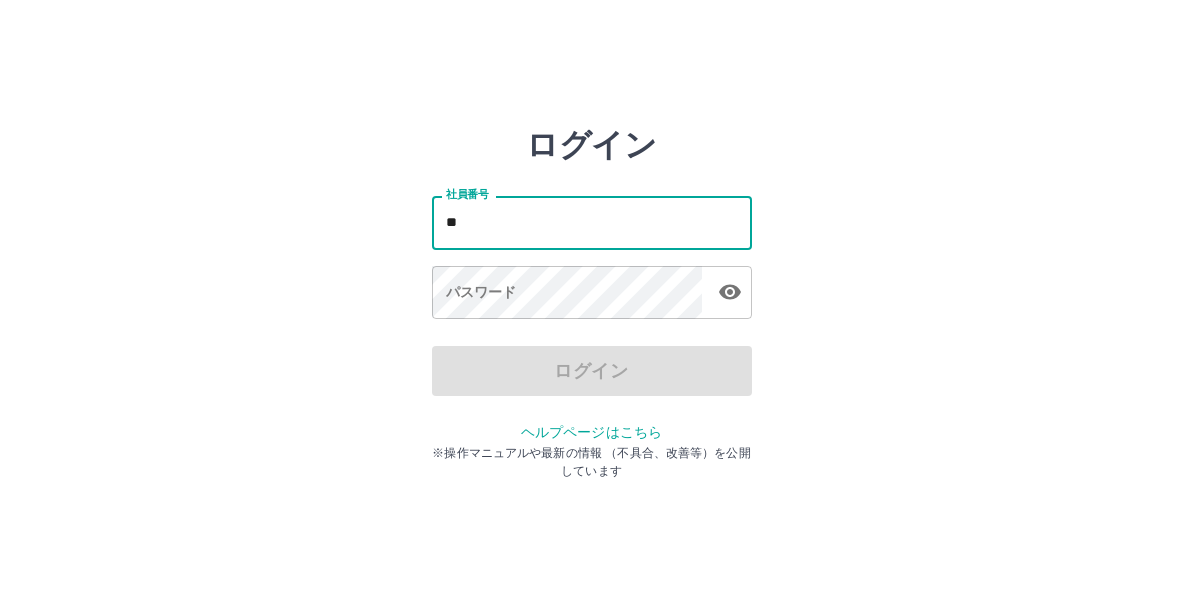 type on "*" 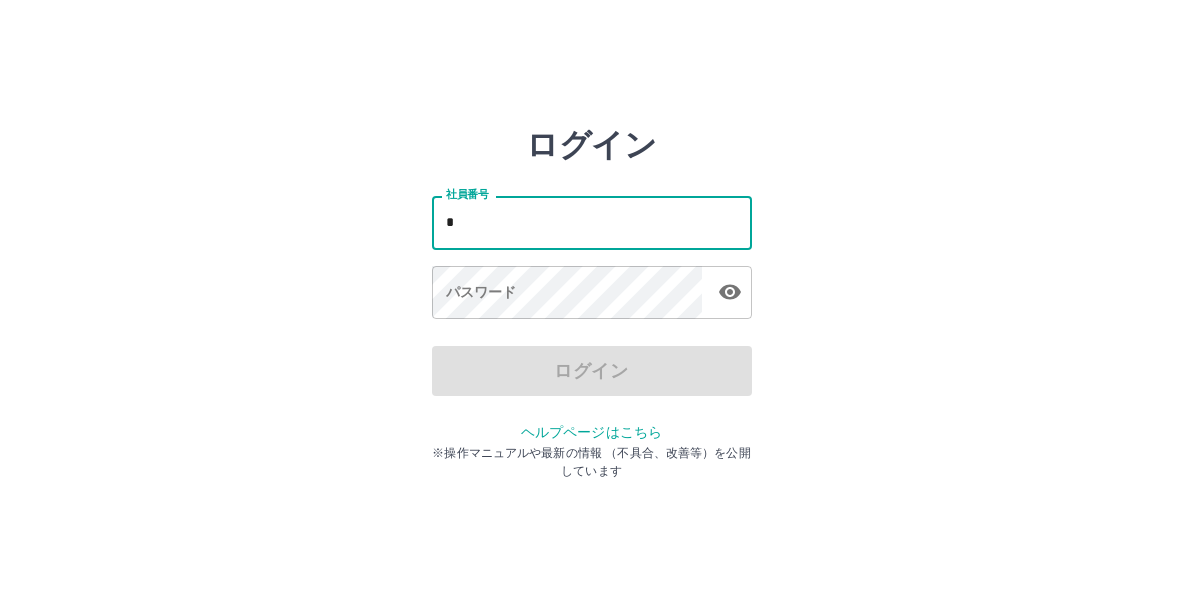 type on "*" 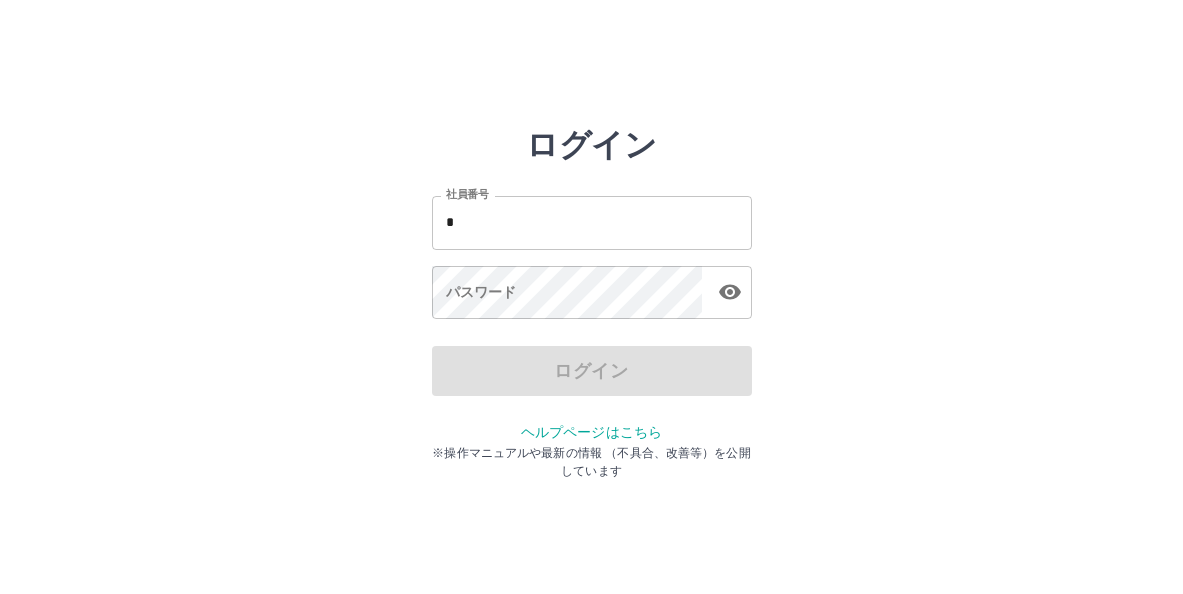 click on "*" at bounding box center [592, 222] 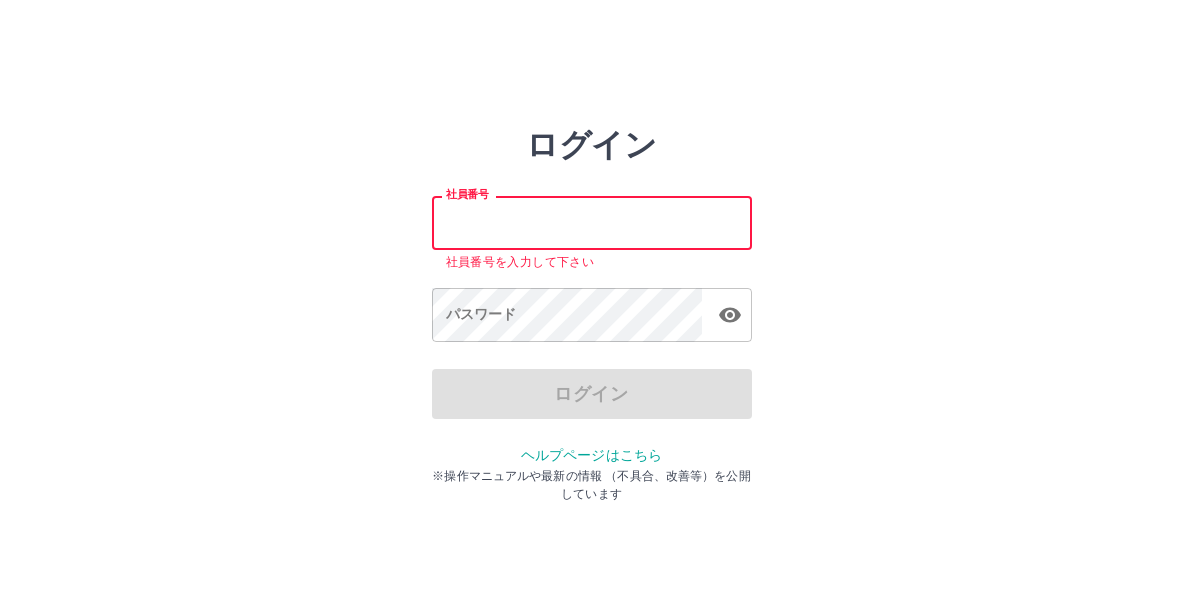 click on "社員番号" at bounding box center (592, 222) 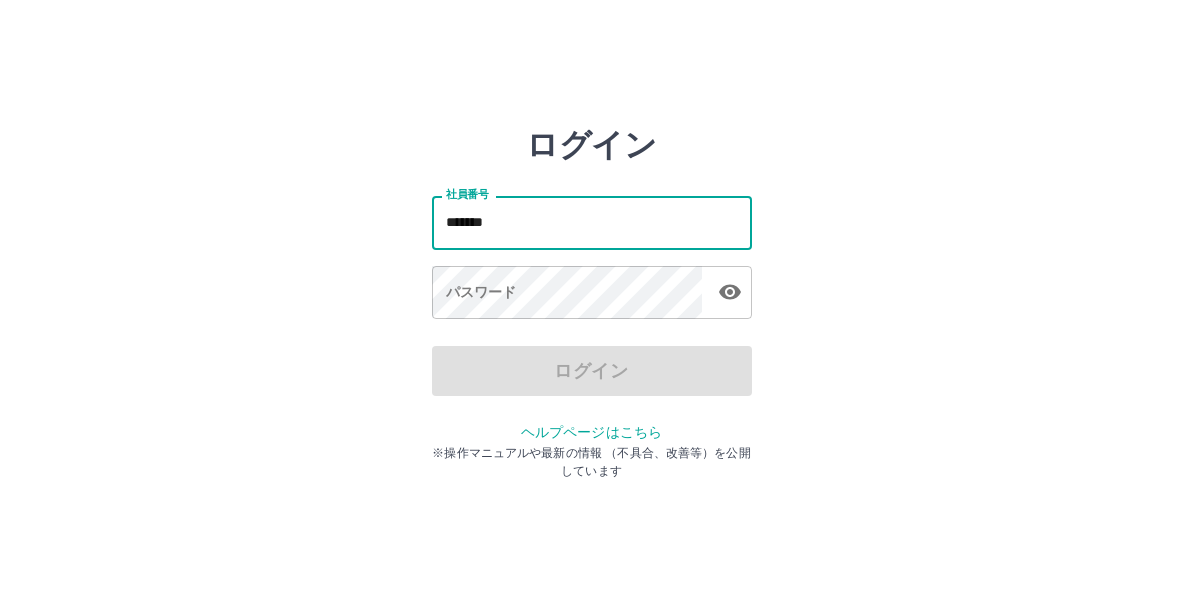 type on "*******" 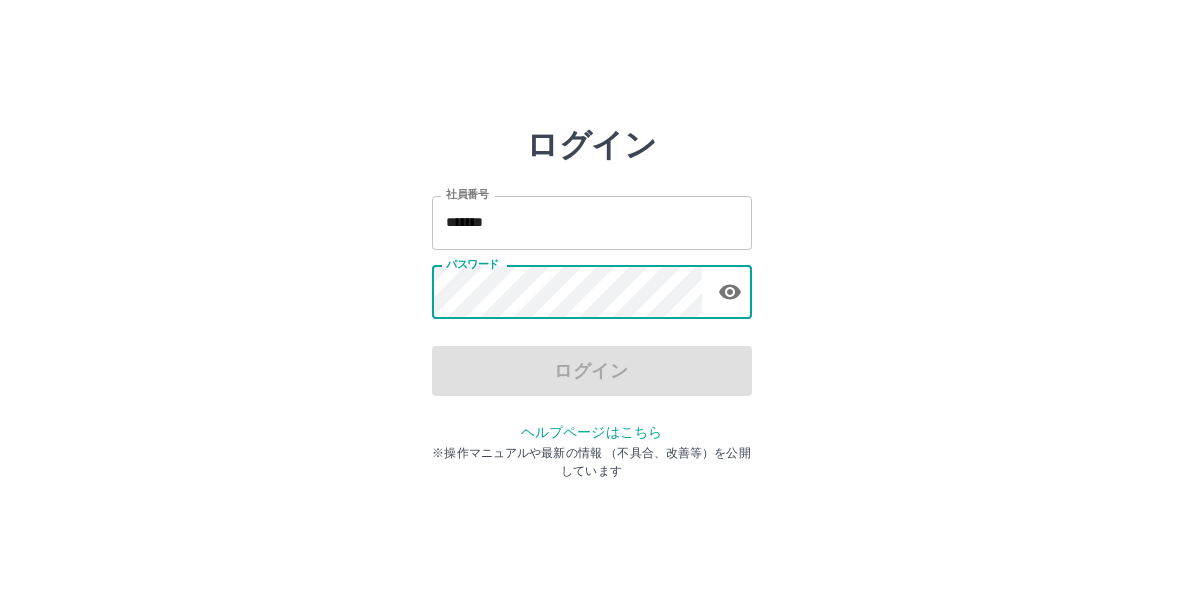 click on "ログイン 社員番号 ******* 社員番号 パスワード パスワード ログイン ヘルプページはこちら ※操作マニュアルや最新の情報 （不具合、改善等）を公開しています" at bounding box center (591, 286) 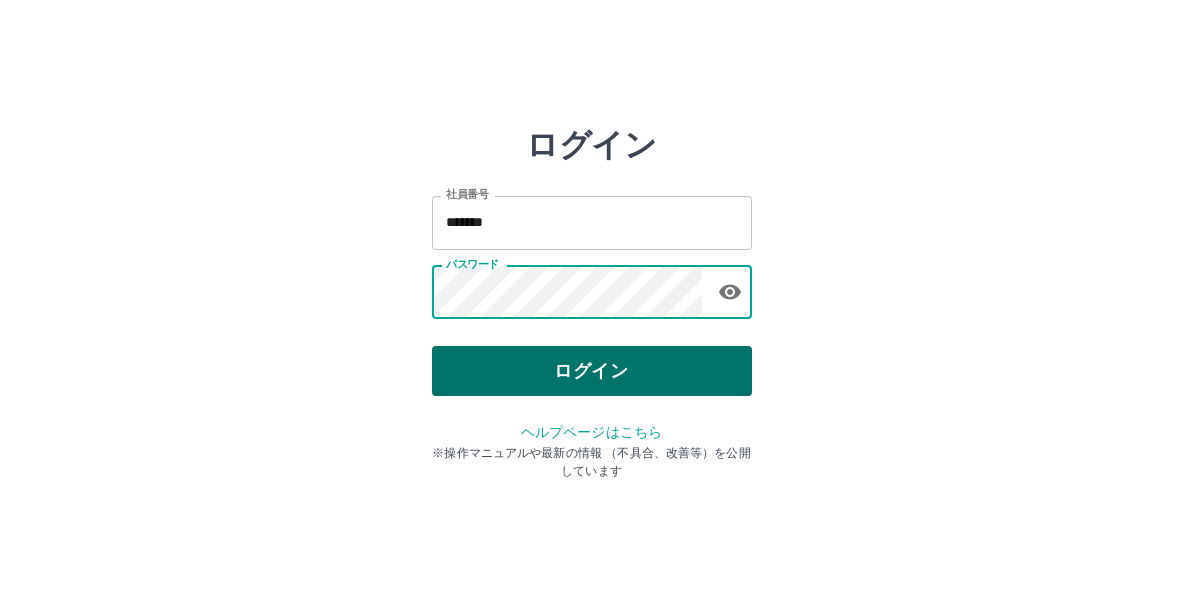 click on "ログイン" at bounding box center (592, 371) 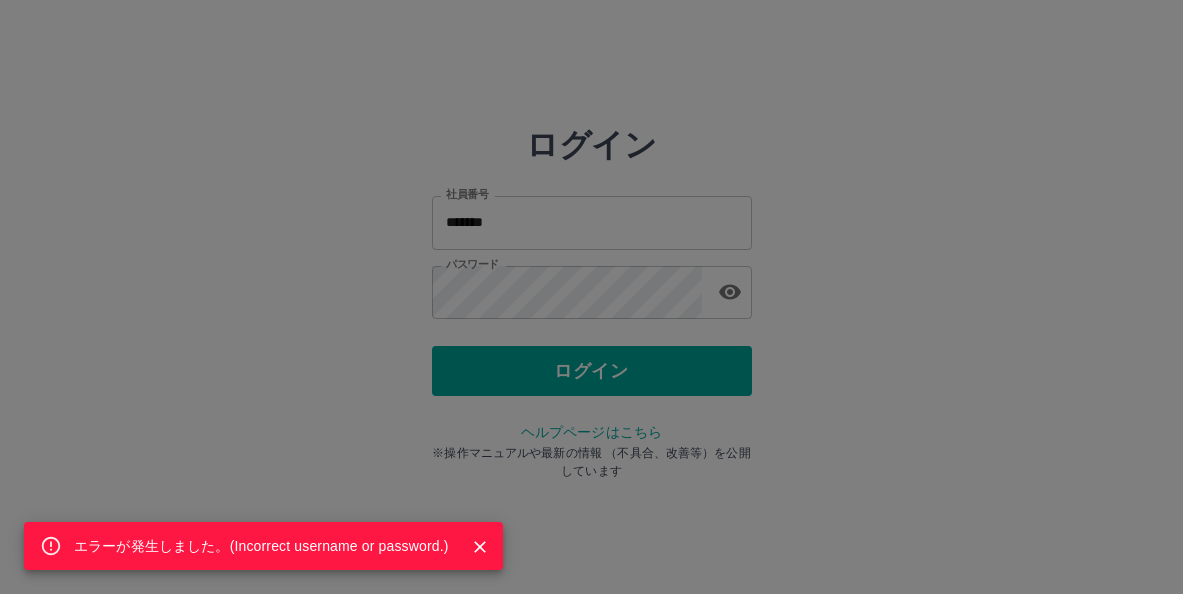 click on "エラーが発生しました。( Incorrect username or password. )" at bounding box center (591, 297) 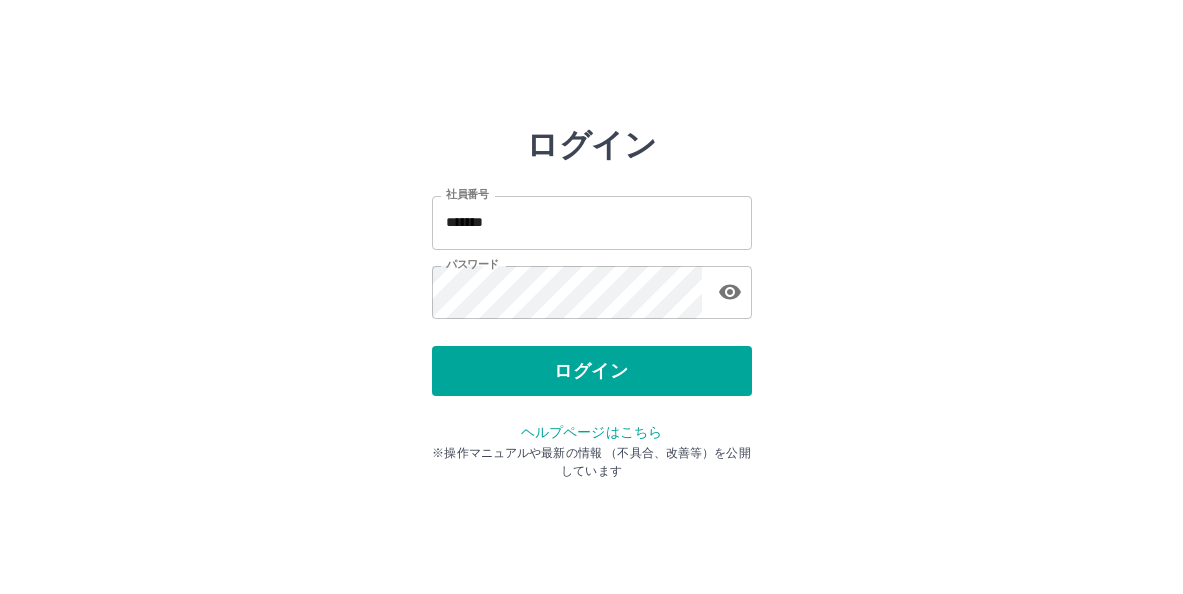 click 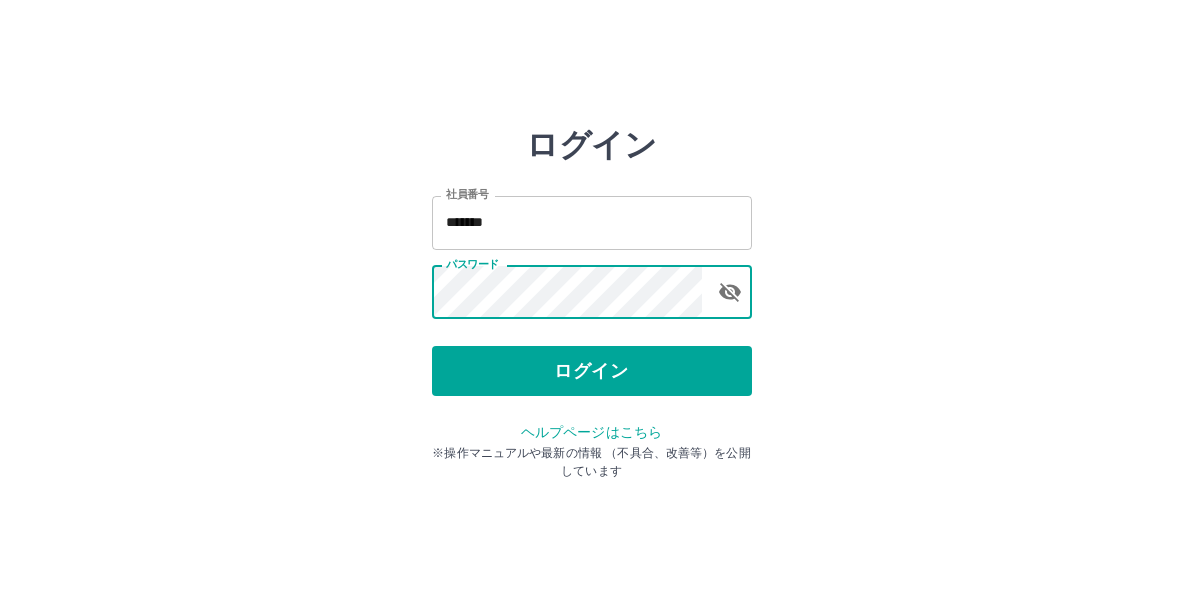 click on "ログイン 社員番号 ******* 社員番号 パスワード パスワード ログイン ヘルプページはこちら ※操作マニュアルや最新の情報 （不具合、改善等）を公開しています" at bounding box center [591, 286] 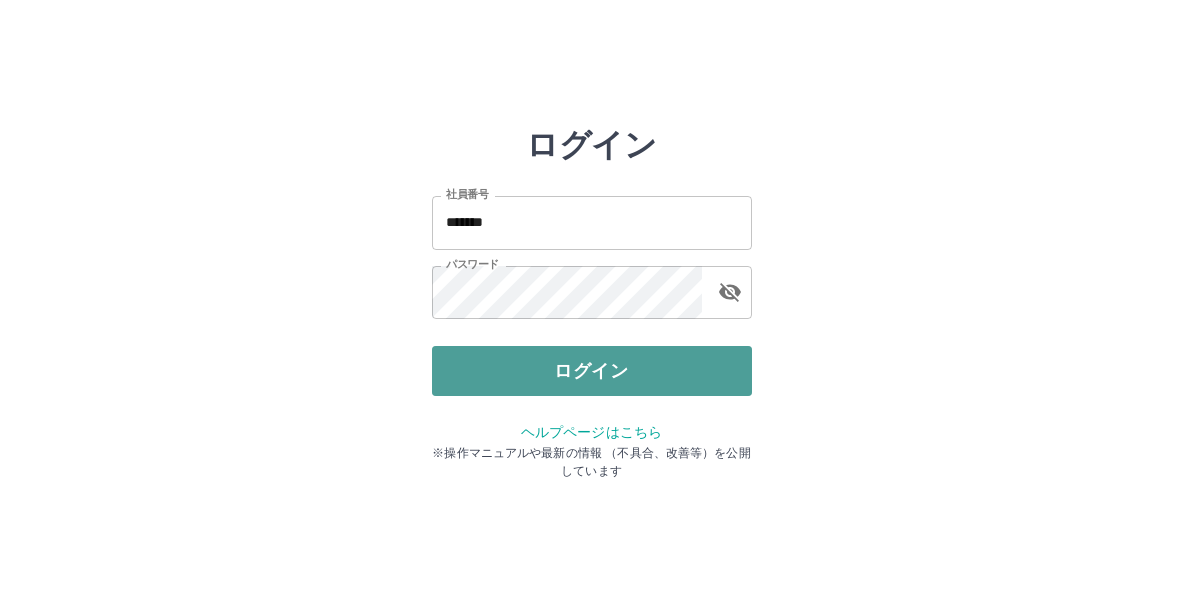 click on "ログイン" at bounding box center [592, 371] 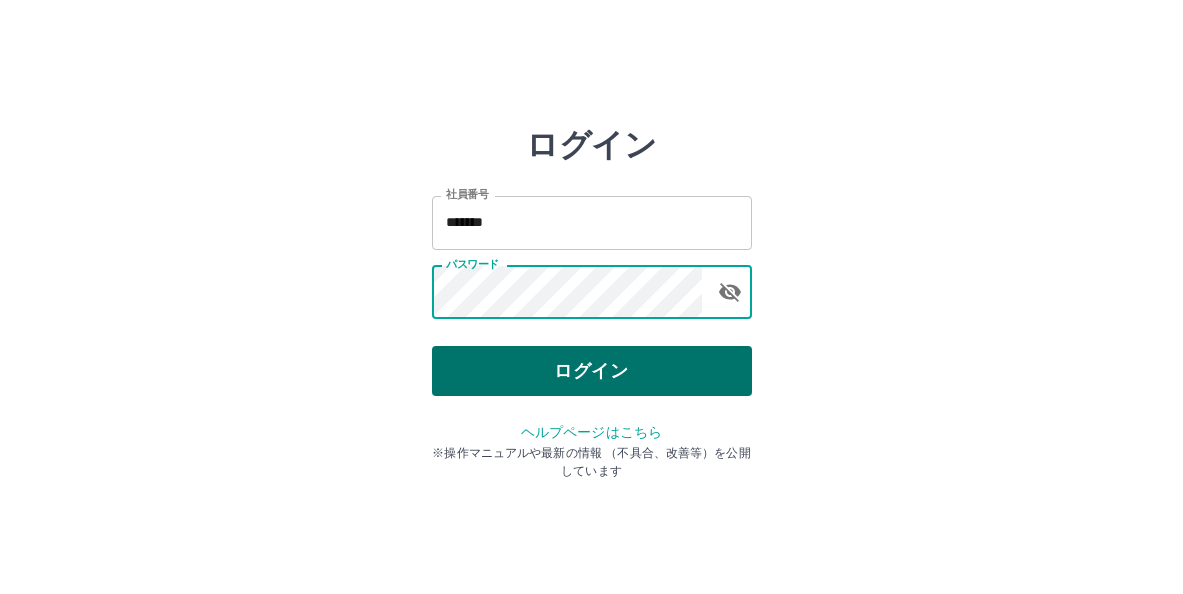 click on "ログイン" at bounding box center [592, 371] 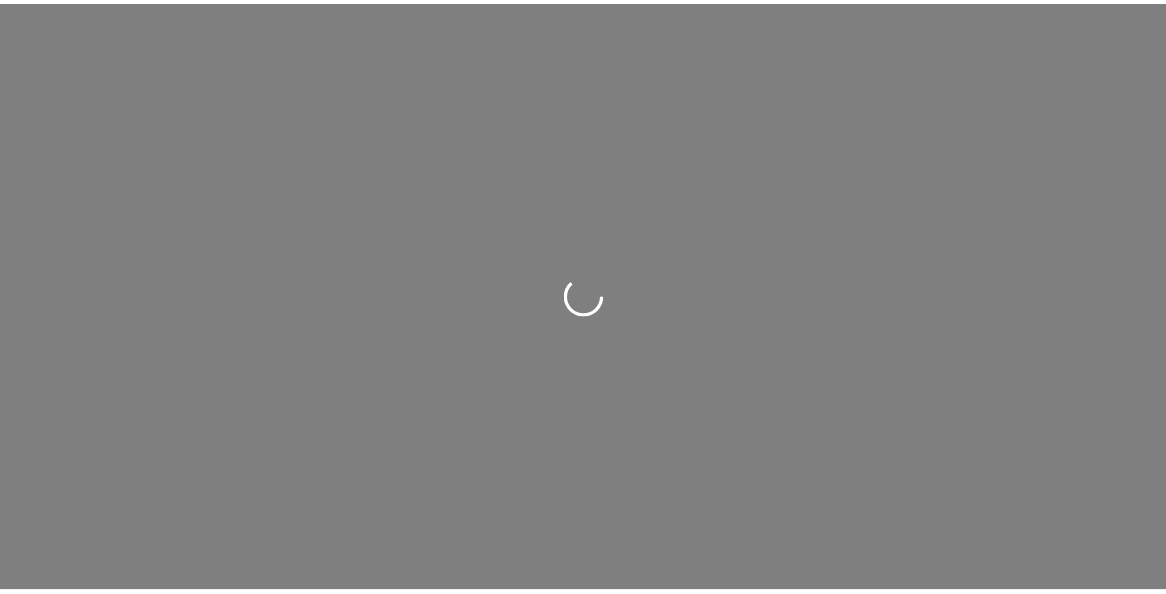 scroll, scrollTop: 0, scrollLeft: 0, axis: both 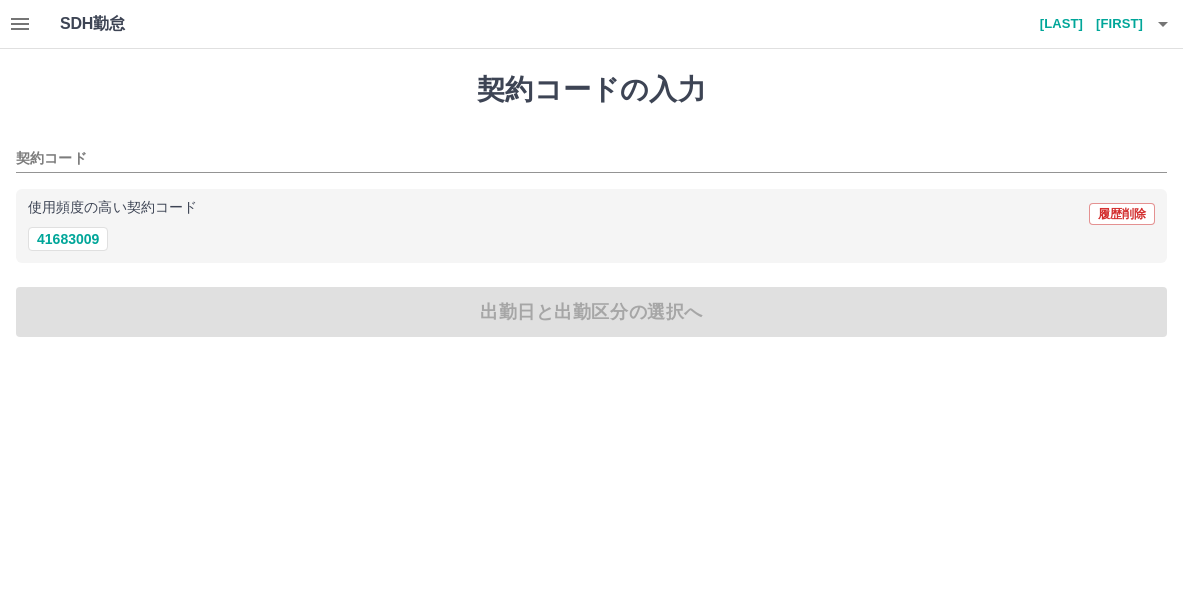 click on "契約コードの入力" at bounding box center [591, 90] 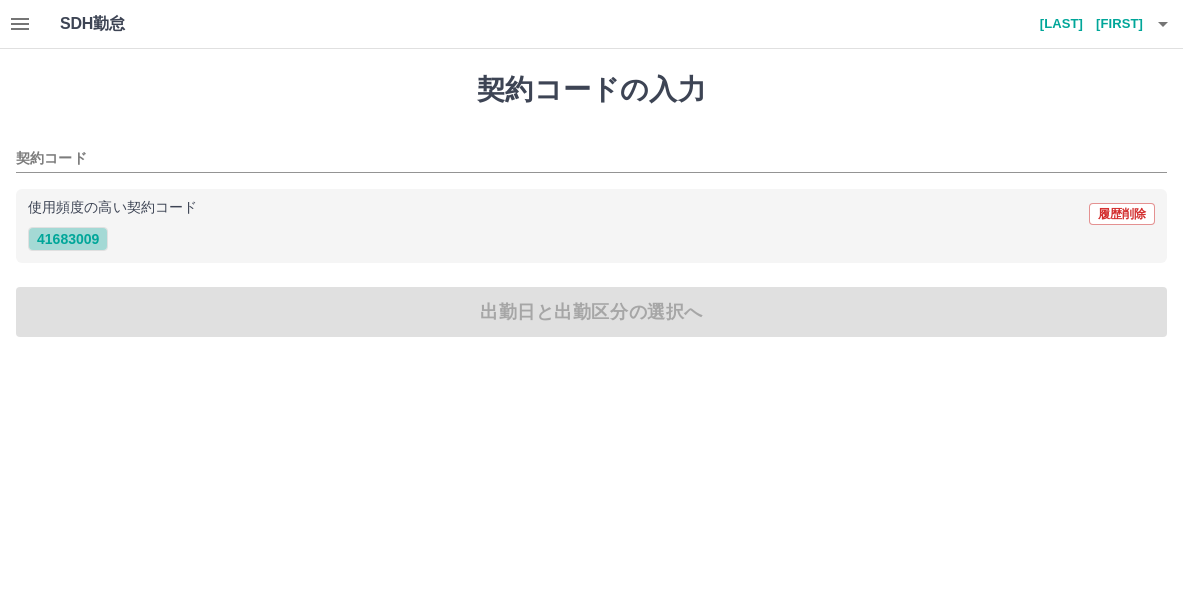 click on "41683009" at bounding box center [68, 239] 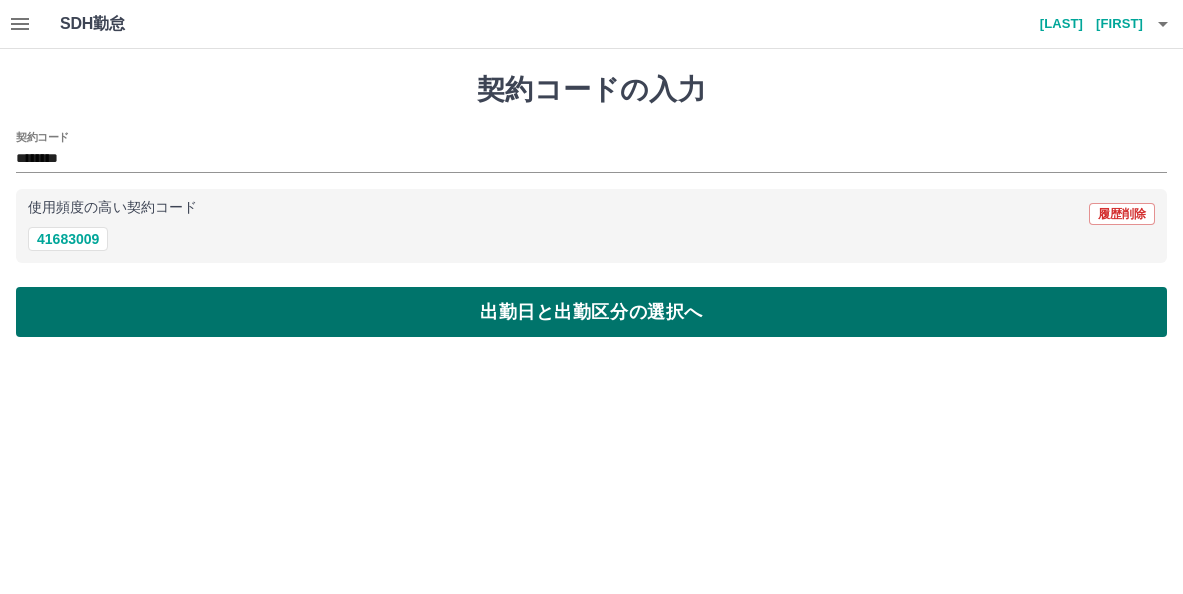click on "出勤日と出勤区分の選択へ" at bounding box center [591, 312] 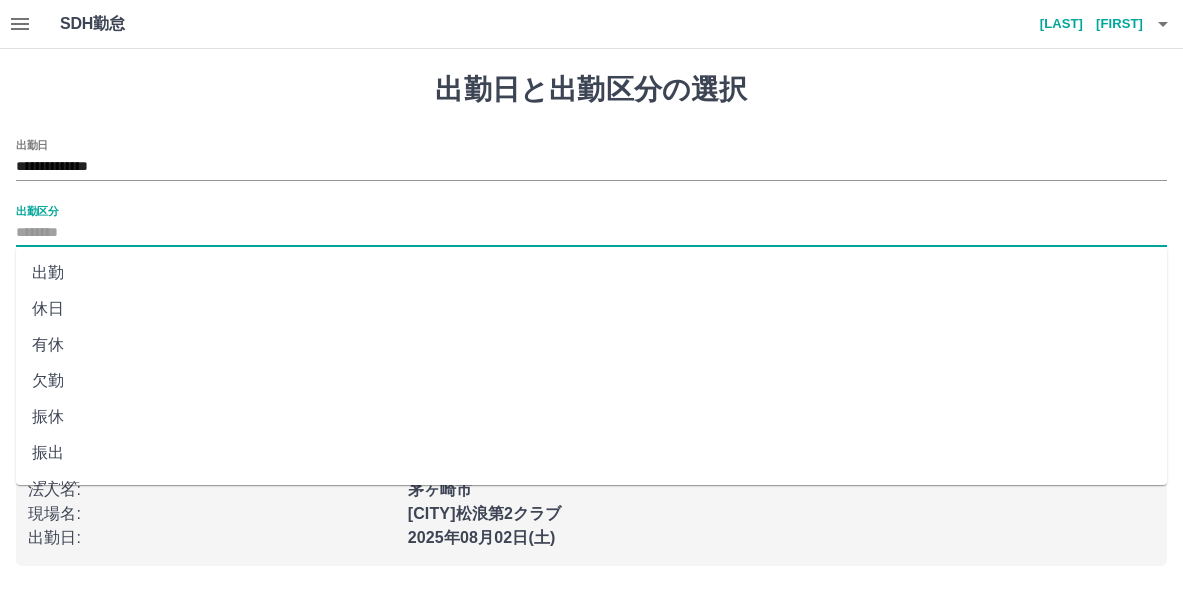 click on "出勤区分" at bounding box center (591, 233) 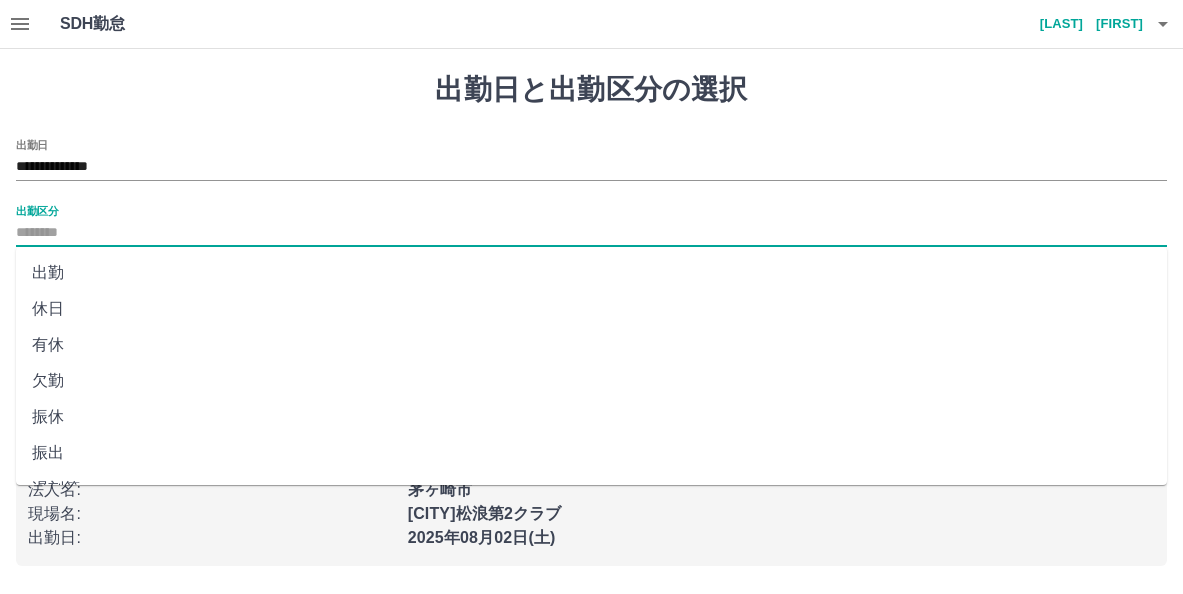 click on "出勤" at bounding box center (591, 273) 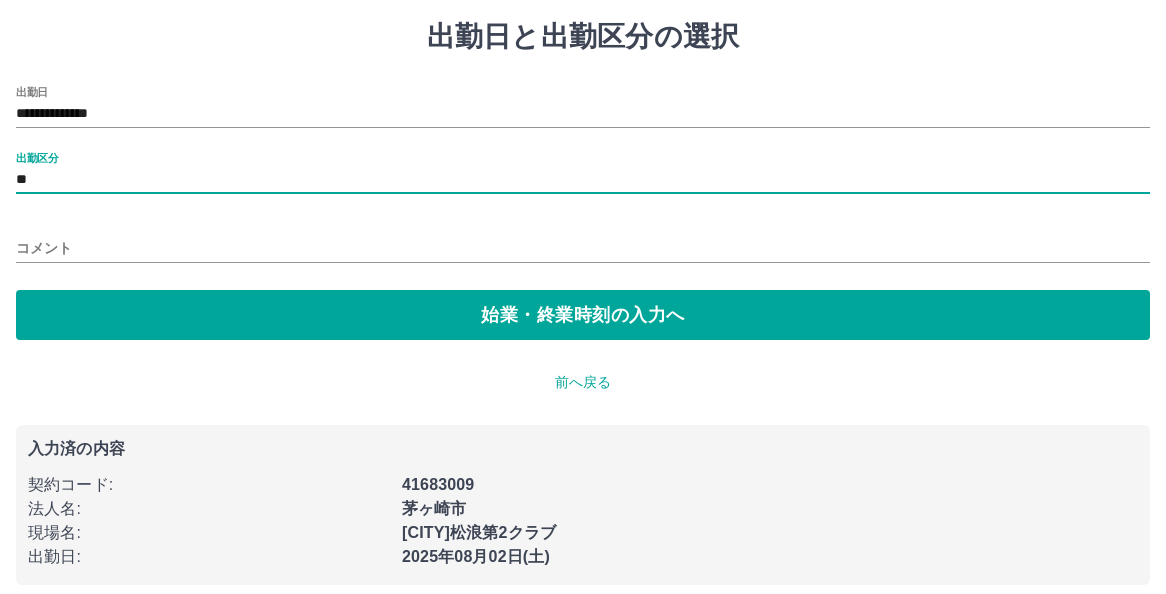scroll, scrollTop: 68, scrollLeft: 0, axis: vertical 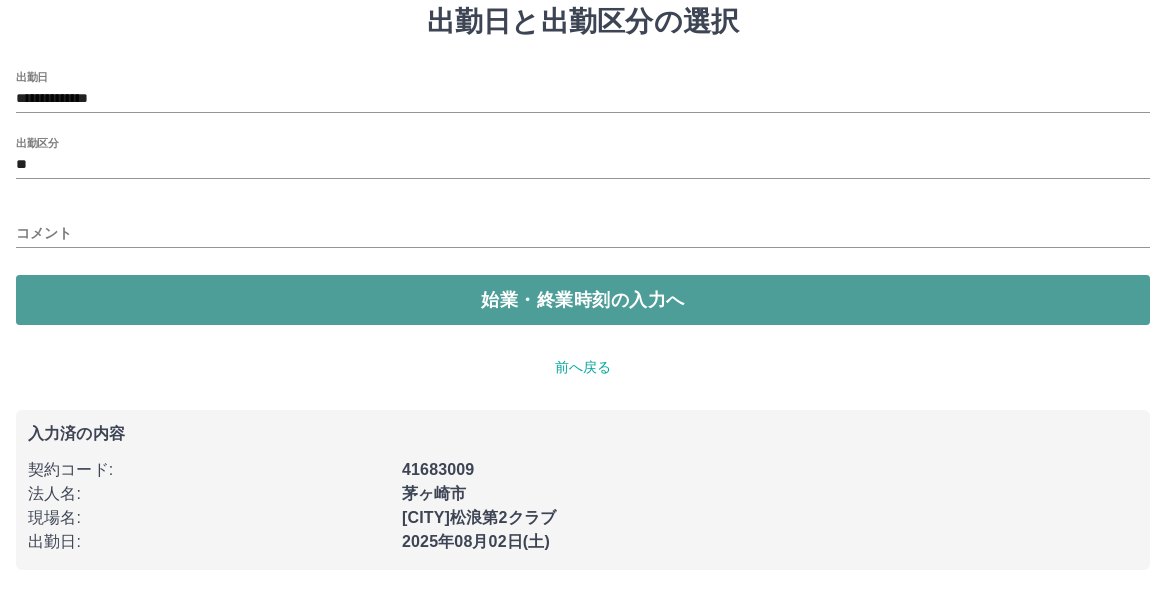 click on "始業・終業時刻の入力へ" at bounding box center [583, 300] 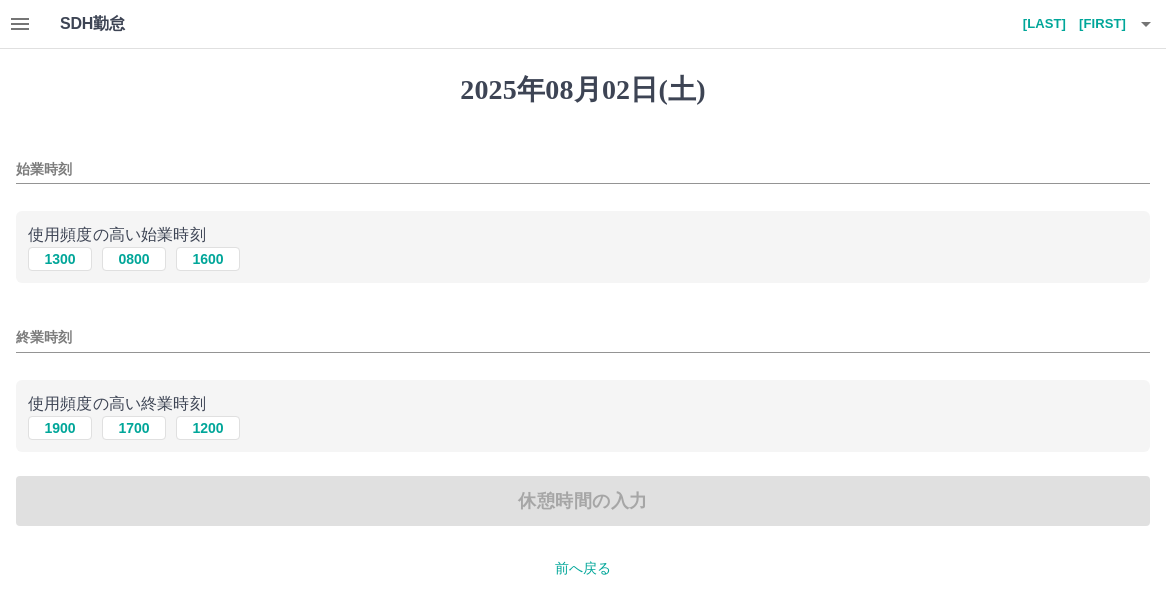 scroll, scrollTop: 100, scrollLeft: 0, axis: vertical 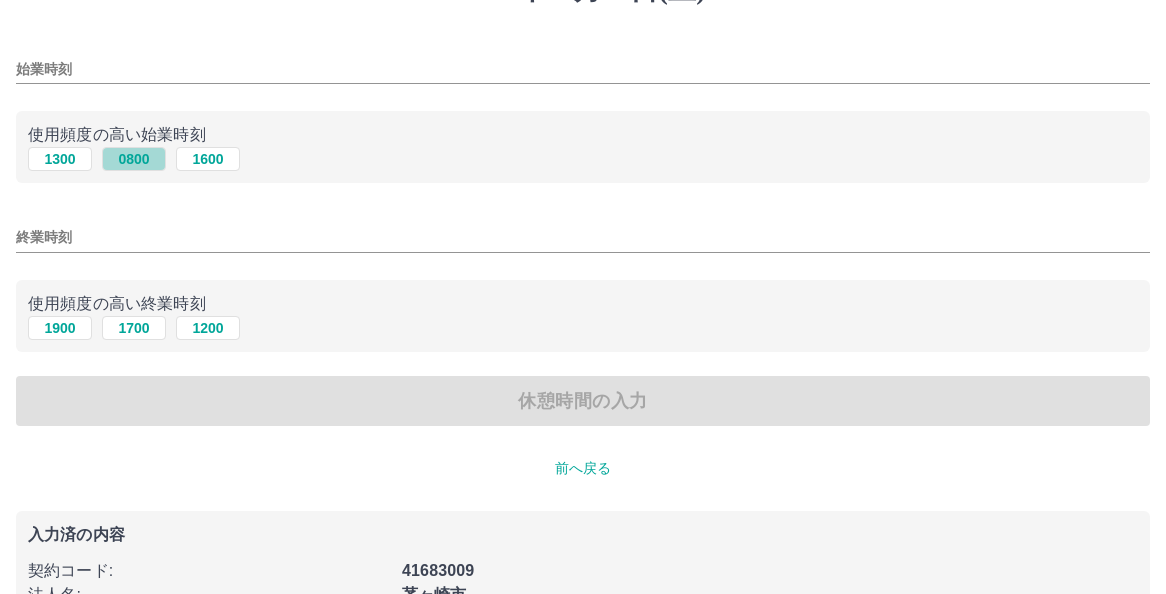click on "0800" at bounding box center [134, 159] 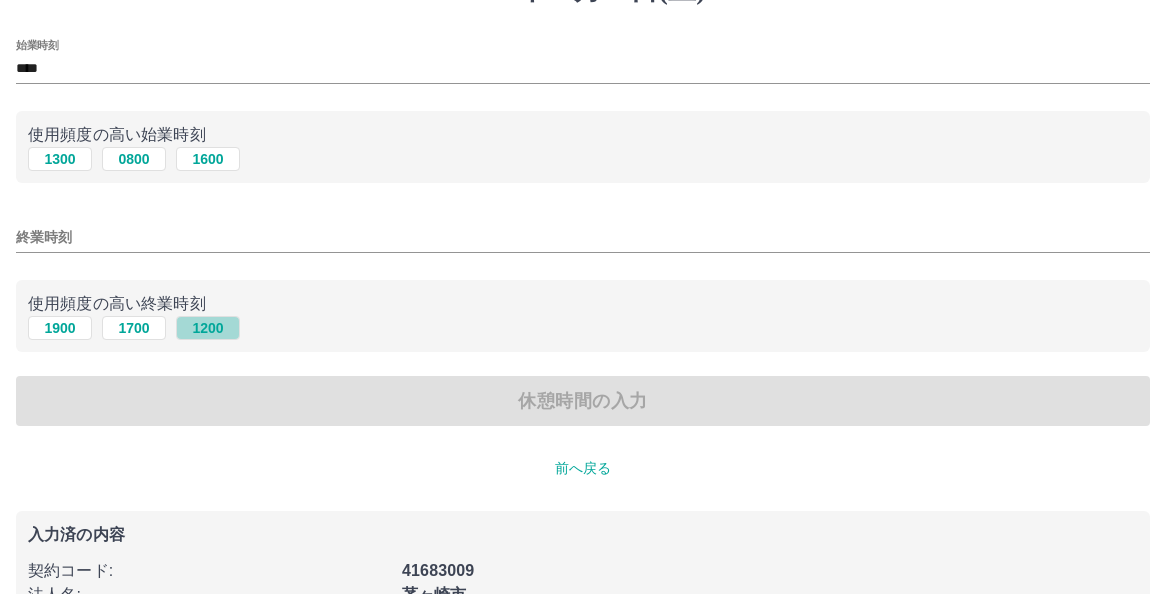click on "1200" at bounding box center (208, 328) 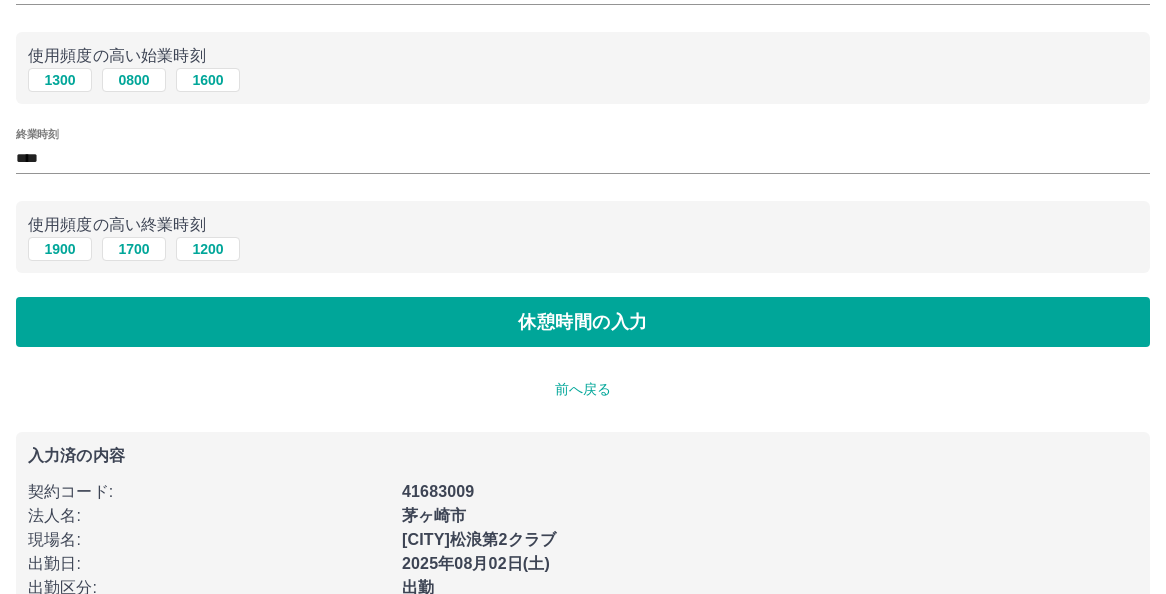 scroll, scrollTop: 226, scrollLeft: 0, axis: vertical 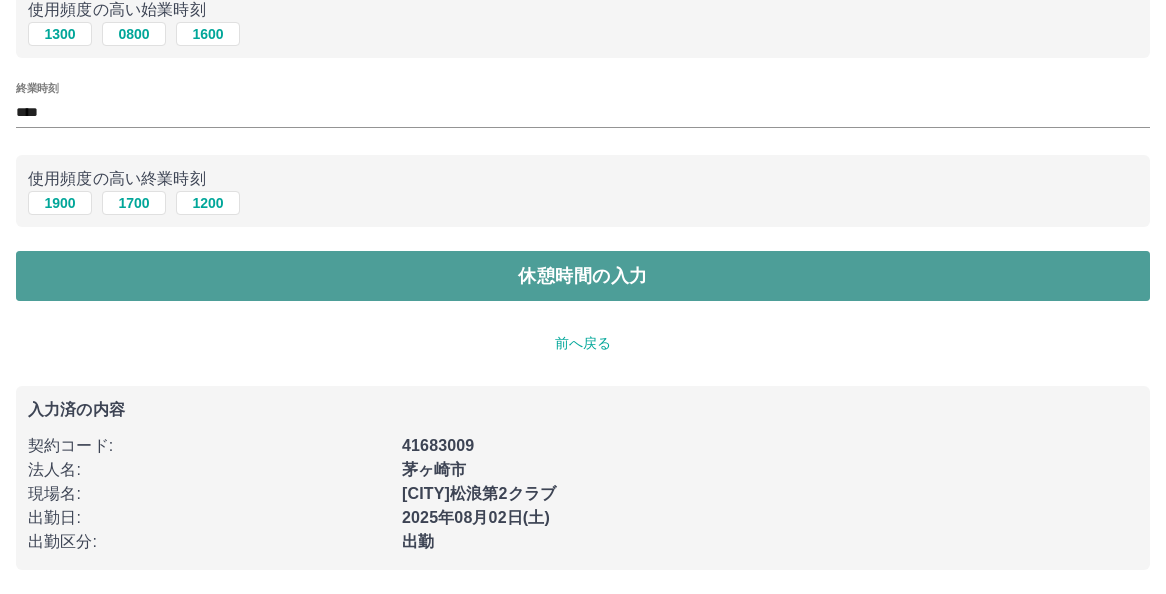 click on "休憩時間の入力" at bounding box center (583, 276) 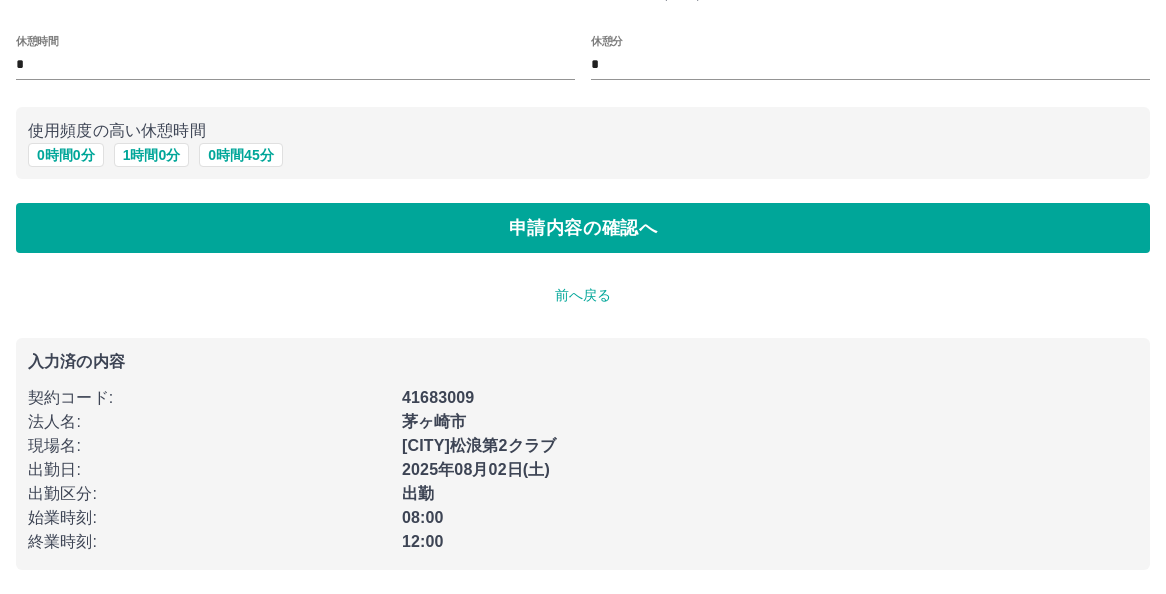 scroll, scrollTop: 0, scrollLeft: 0, axis: both 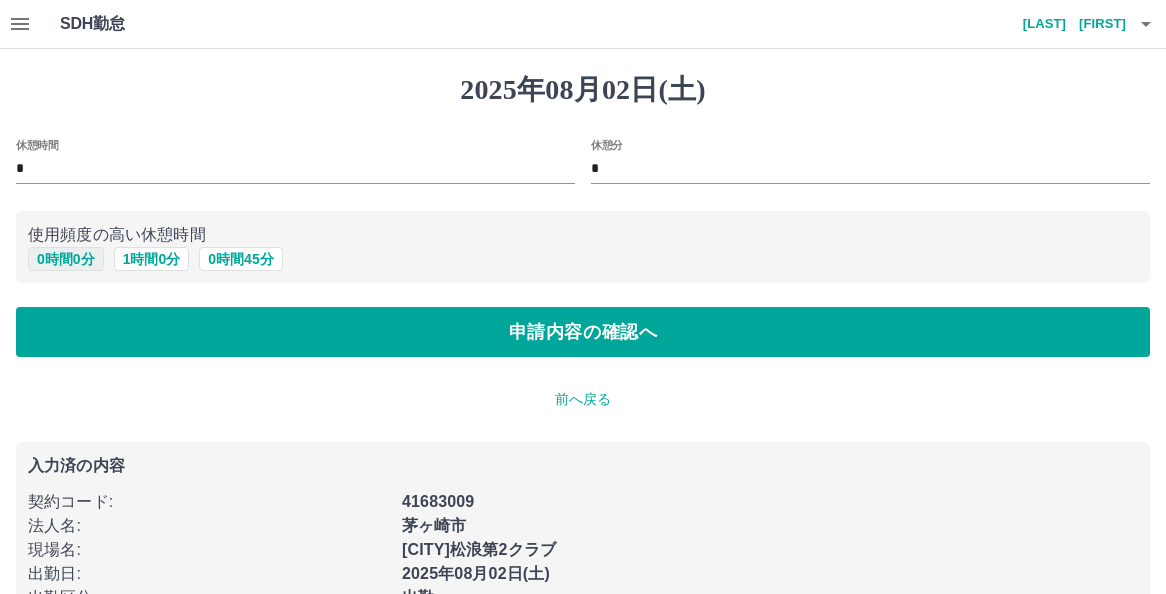 click on "0 時間 0 分" at bounding box center [66, 259] 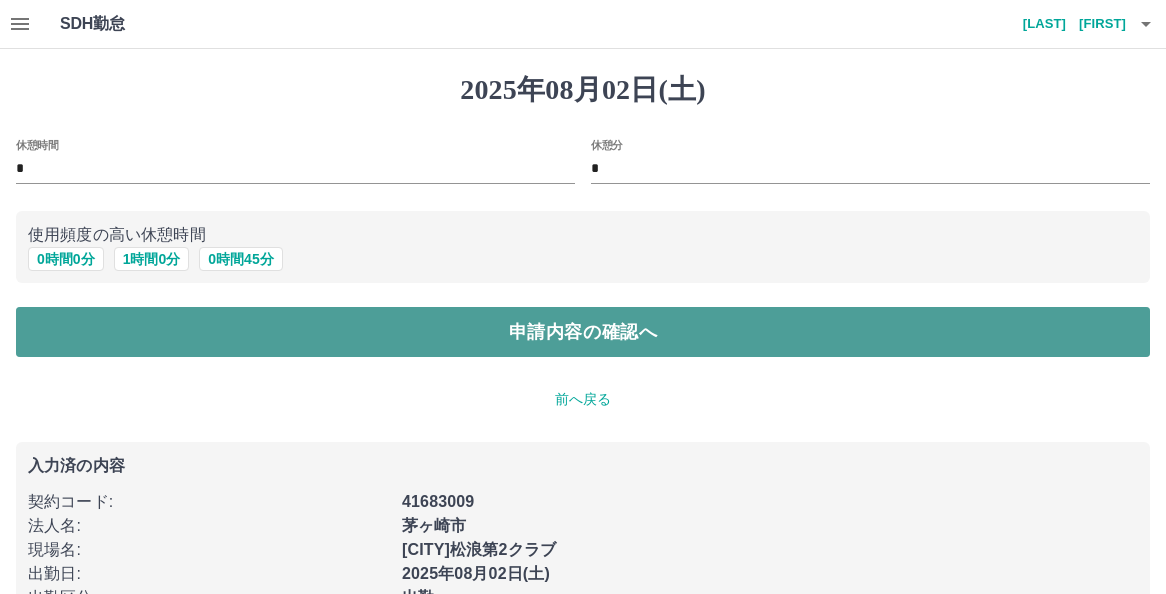 click on "申請内容の確認へ" at bounding box center (583, 332) 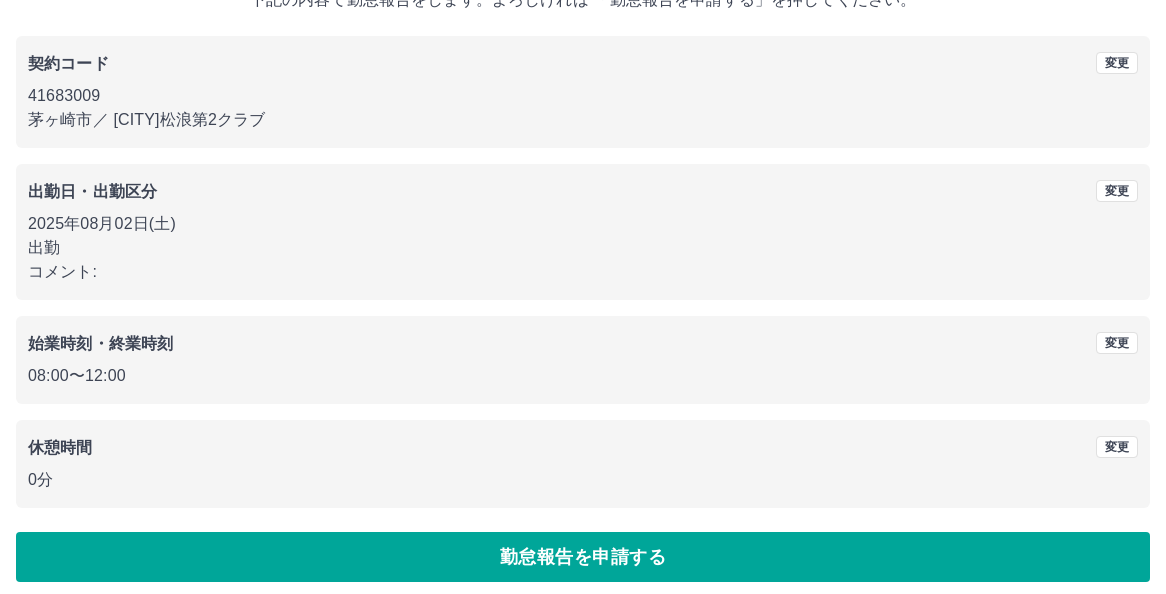 scroll, scrollTop: 155, scrollLeft: 0, axis: vertical 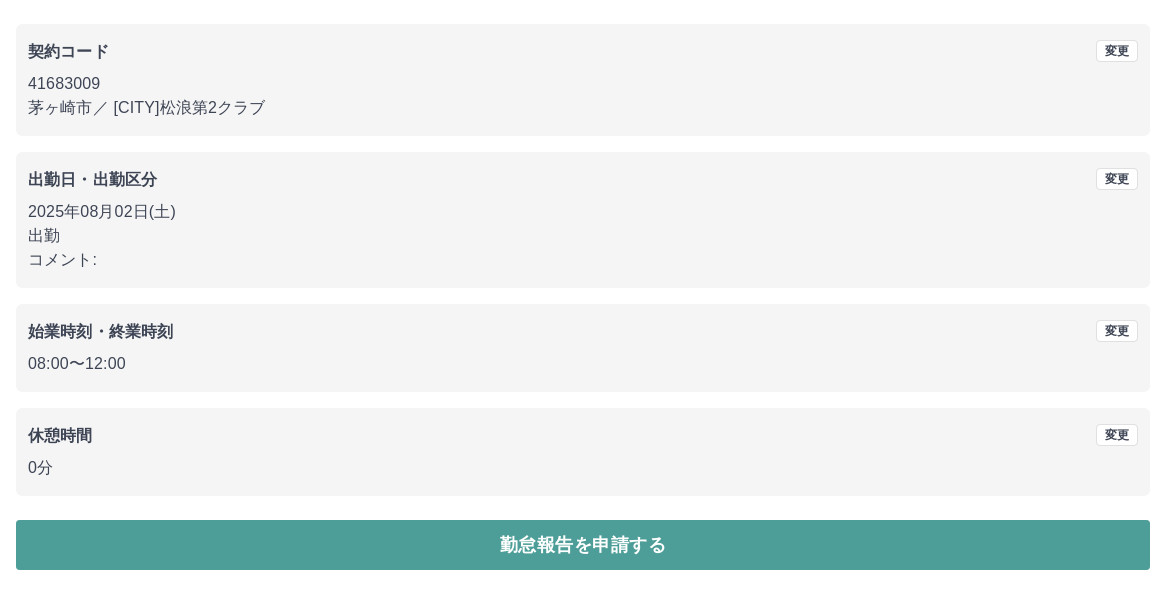 click on "勤怠報告を申請する" at bounding box center (583, 545) 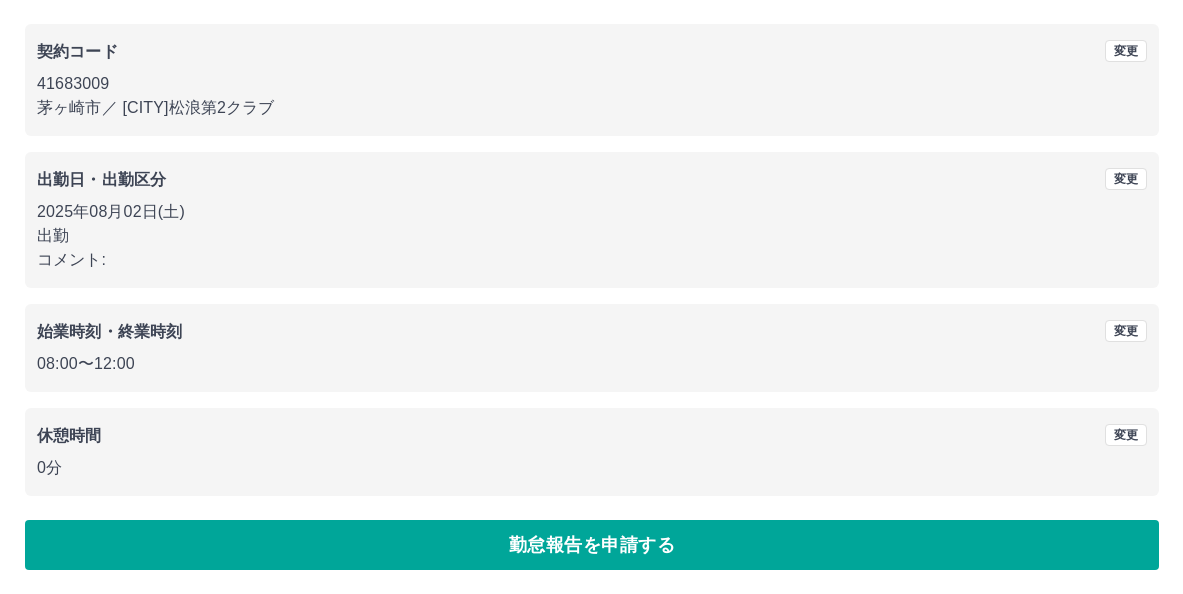 scroll, scrollTop: 0, scrollLeft: 0, axis: both 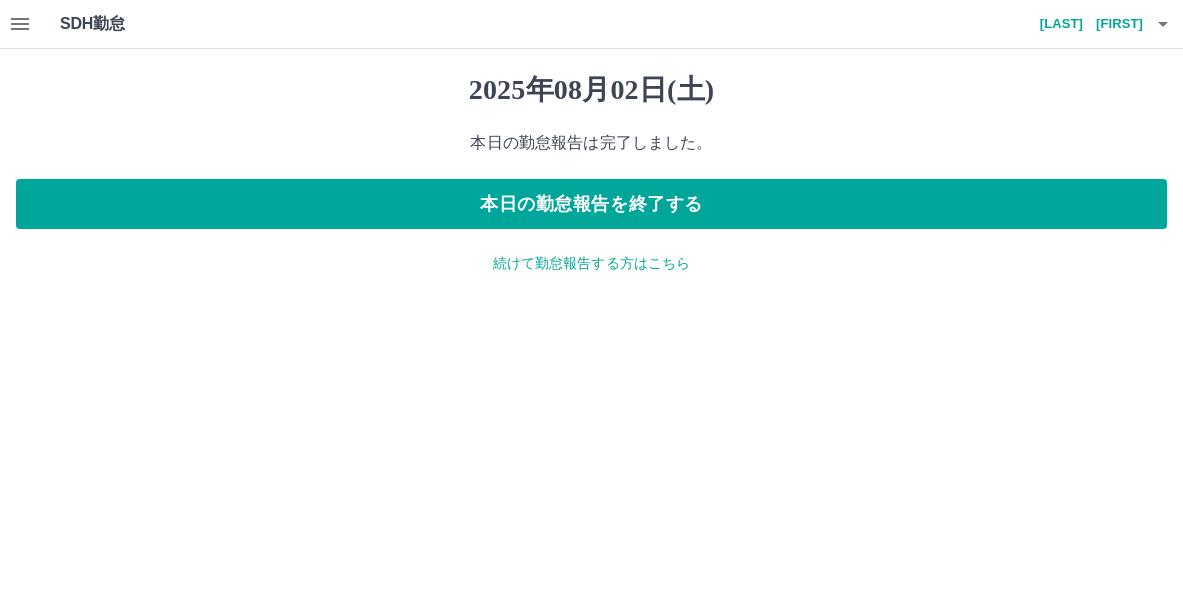 click on "続けて勤怠報告する方はこちら" at bounding box center (591, 263) 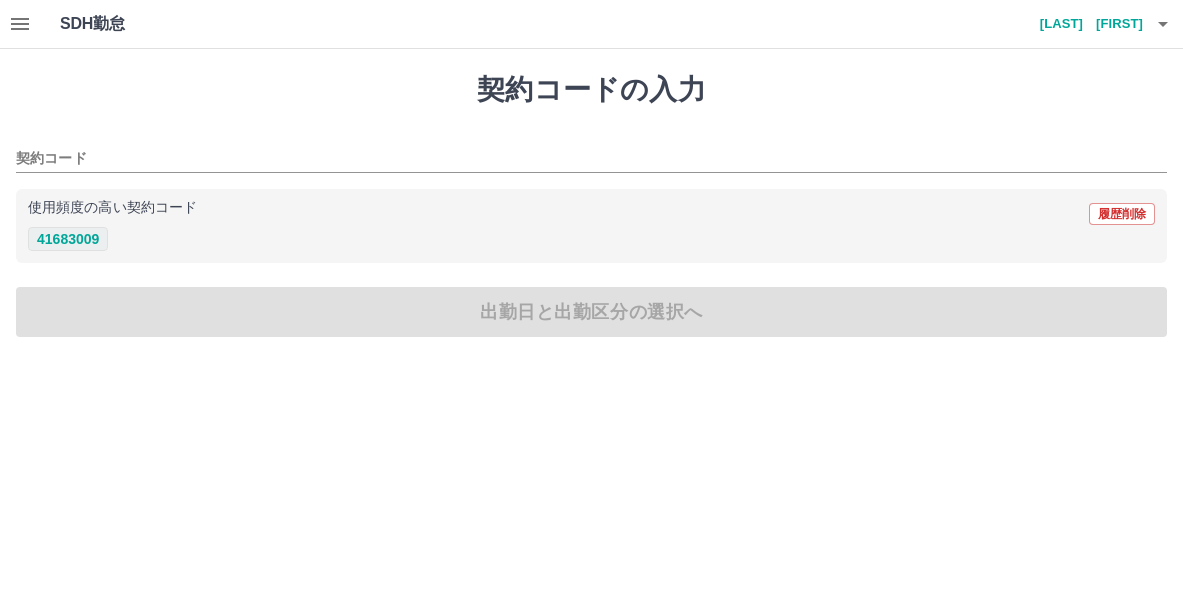 click on "41683009" at bounding box center [68, 239] 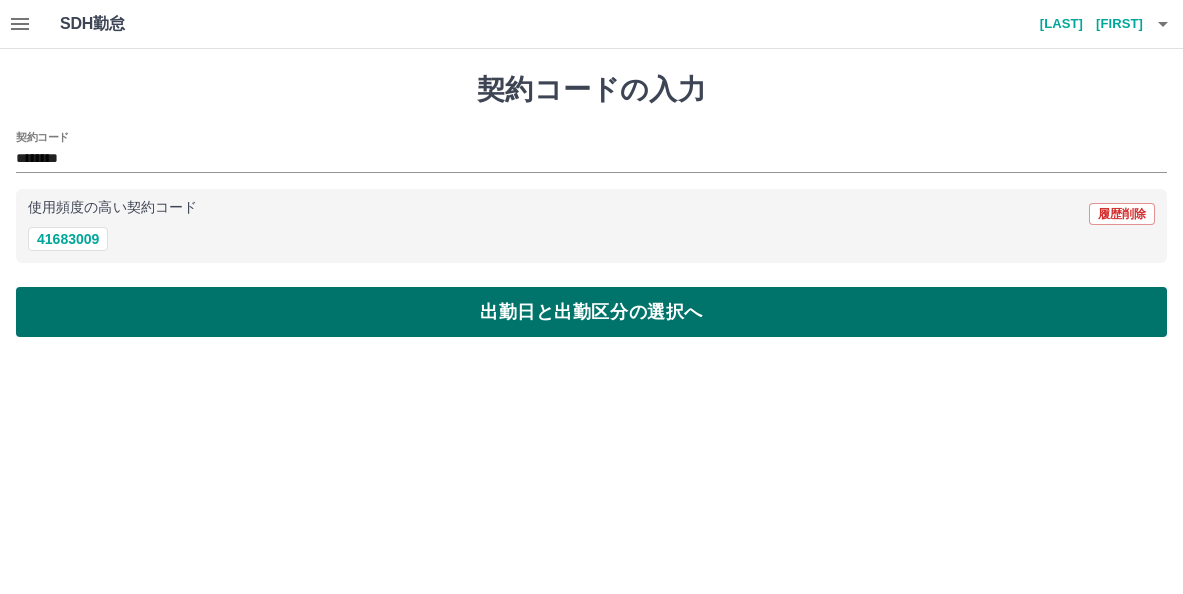 click on "出勤日と出勤区分の選択へ" at bounding box center (591, 312) 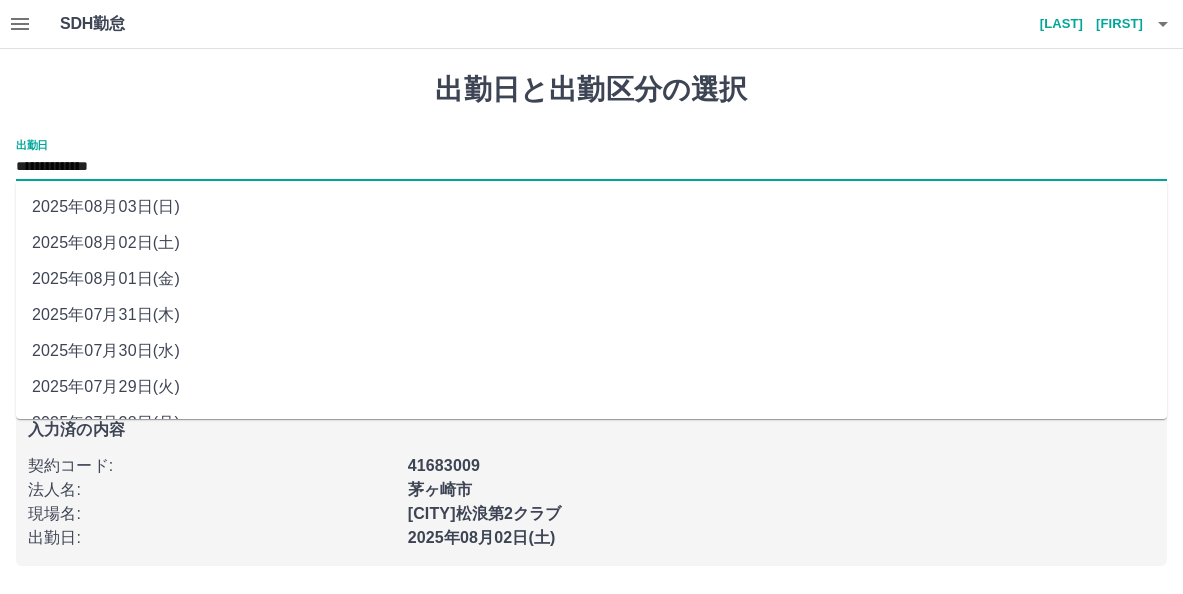 click on "**********" at bounding box center (591, 167) 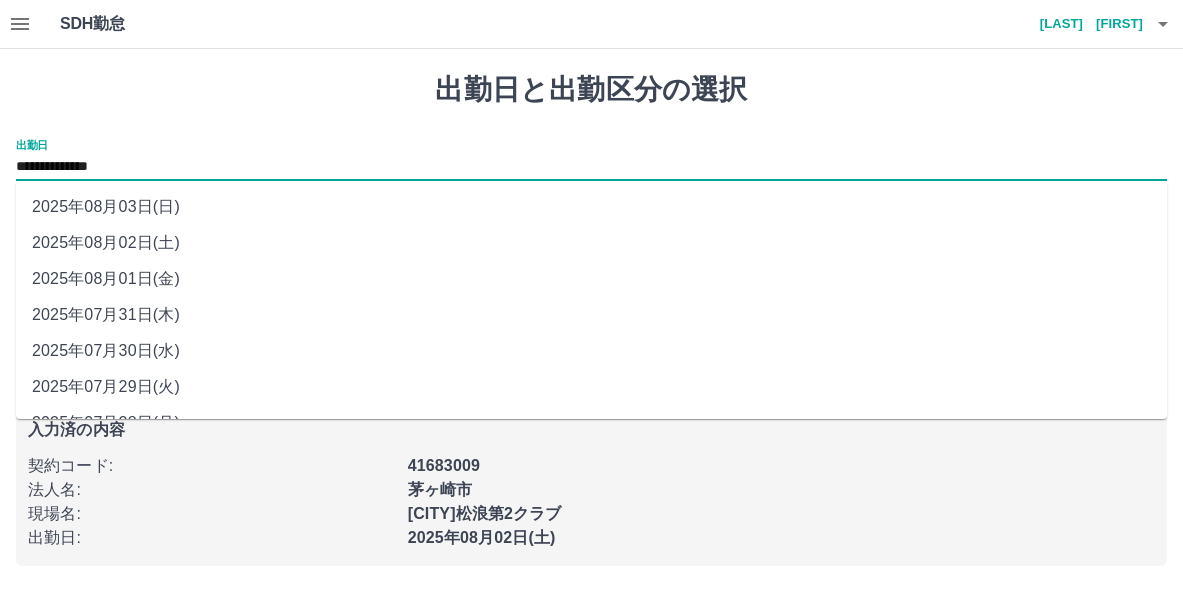 click on "2025年08月03日(日)" at bounding box center (591, 207) 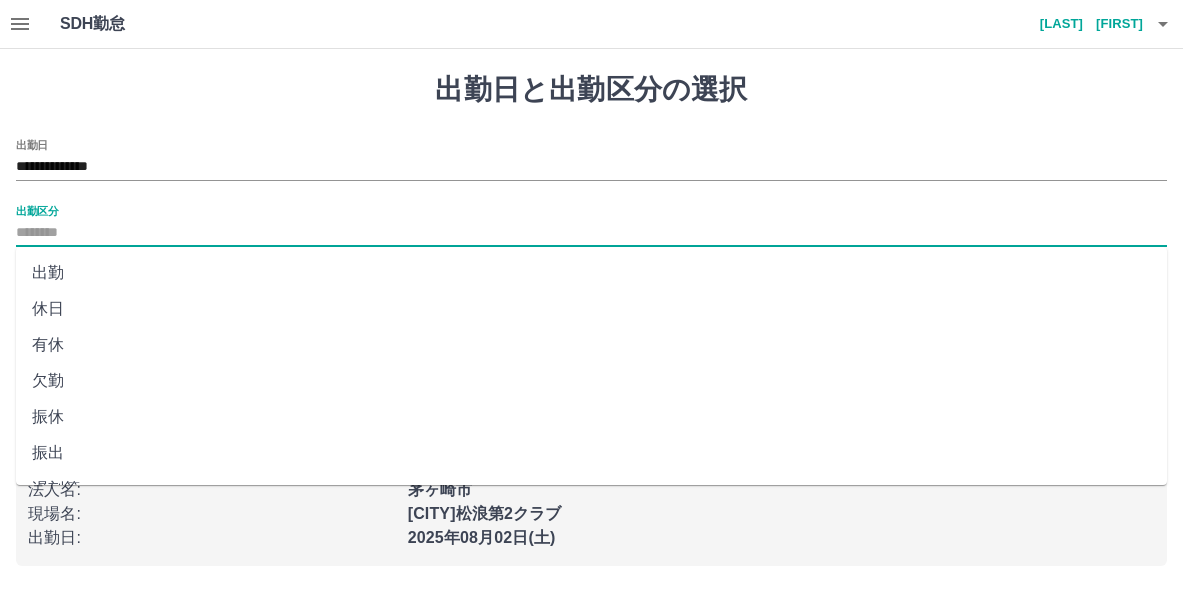 click on "出勤区分" at bounding box center (591, 233) 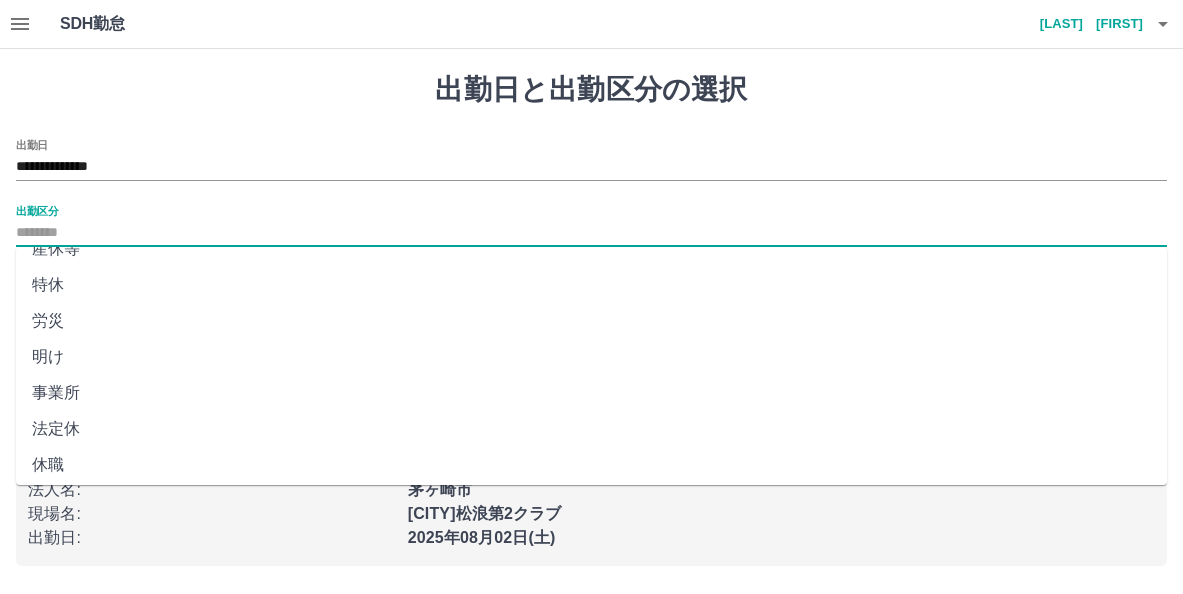 scroll, scrollTop: 426, scrollLeft: 0, axis: vertical 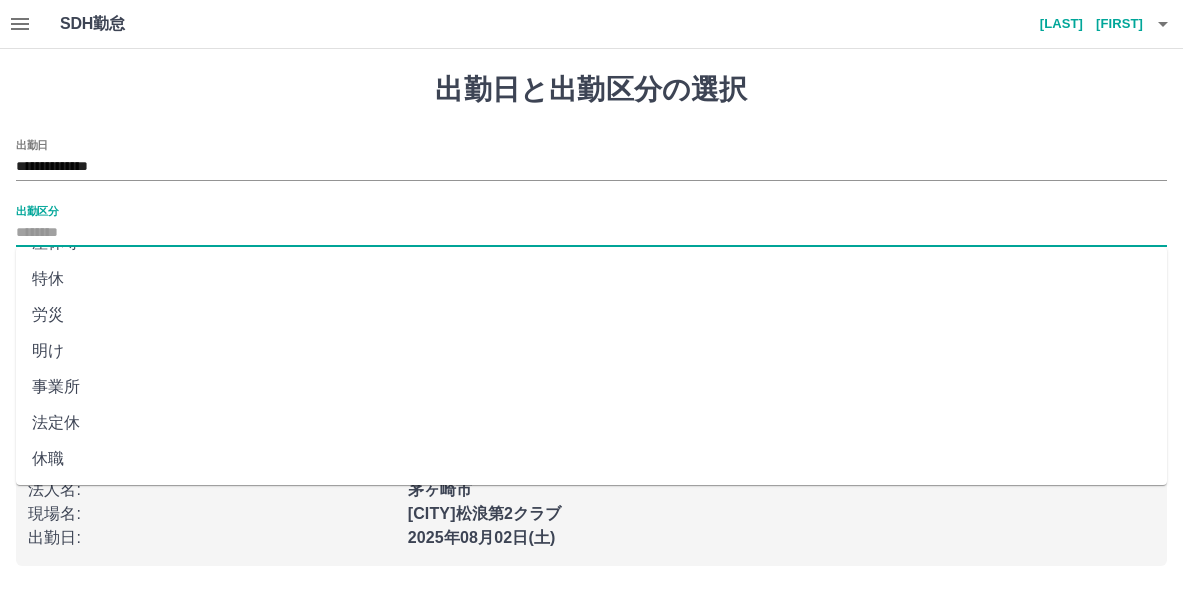 click on "法定休" at bounding box center [591, 423] 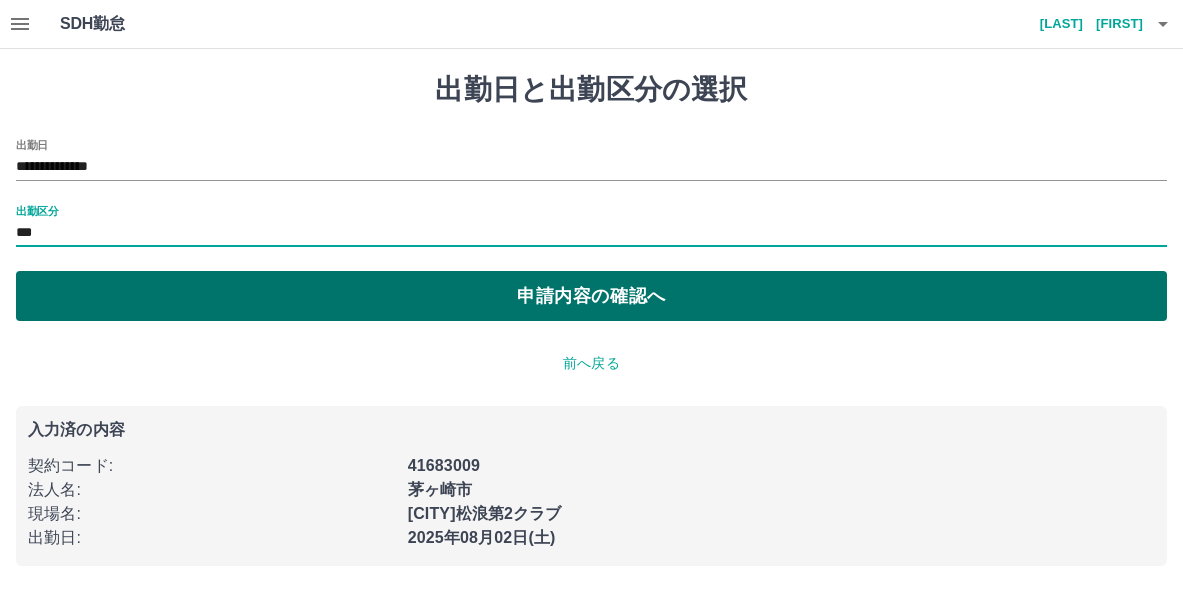 click on "申請内容の確認へ" at bounding box center (591, 296) 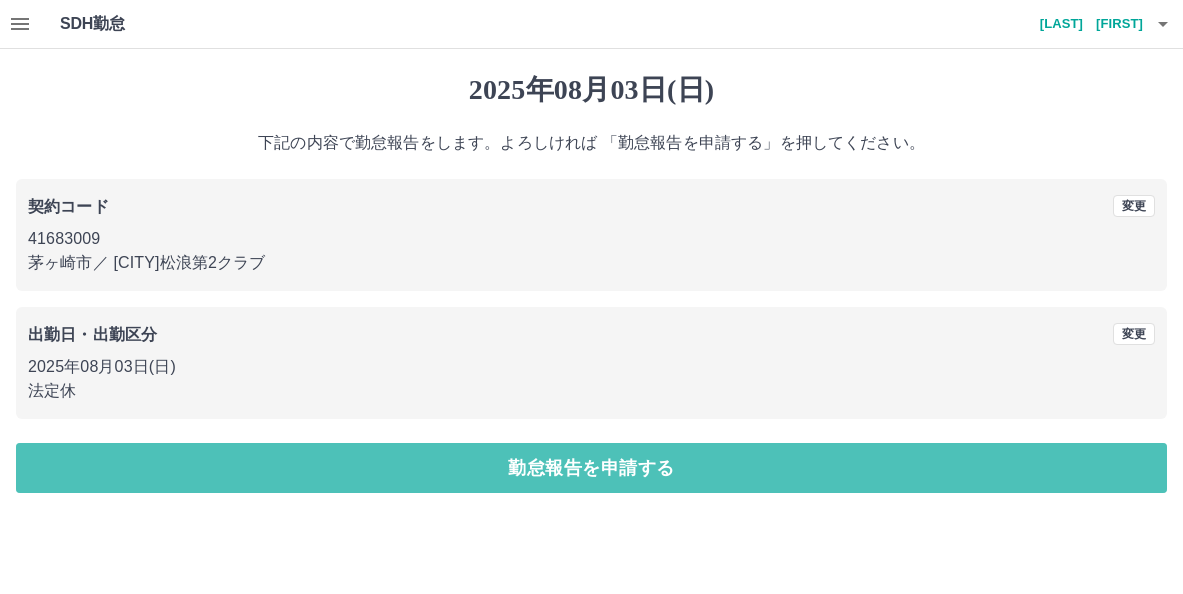 click on "勤怠報告を申請する" at bounding box center [591, 468] 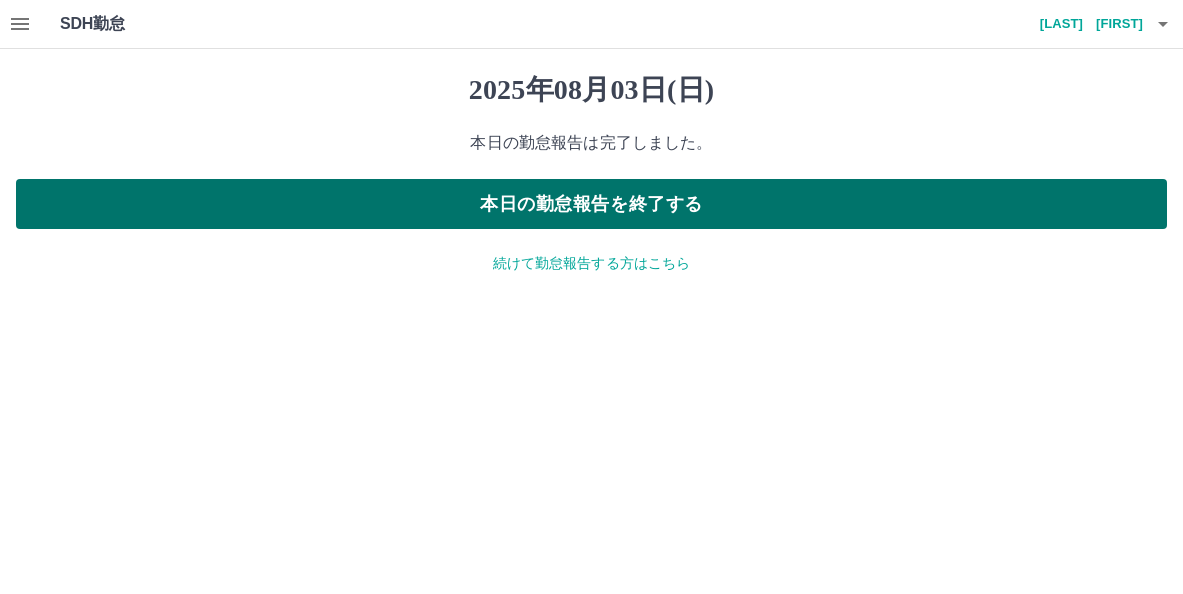 click on "本日の勤怠報告を終了する" at bounding box center [591, 204] 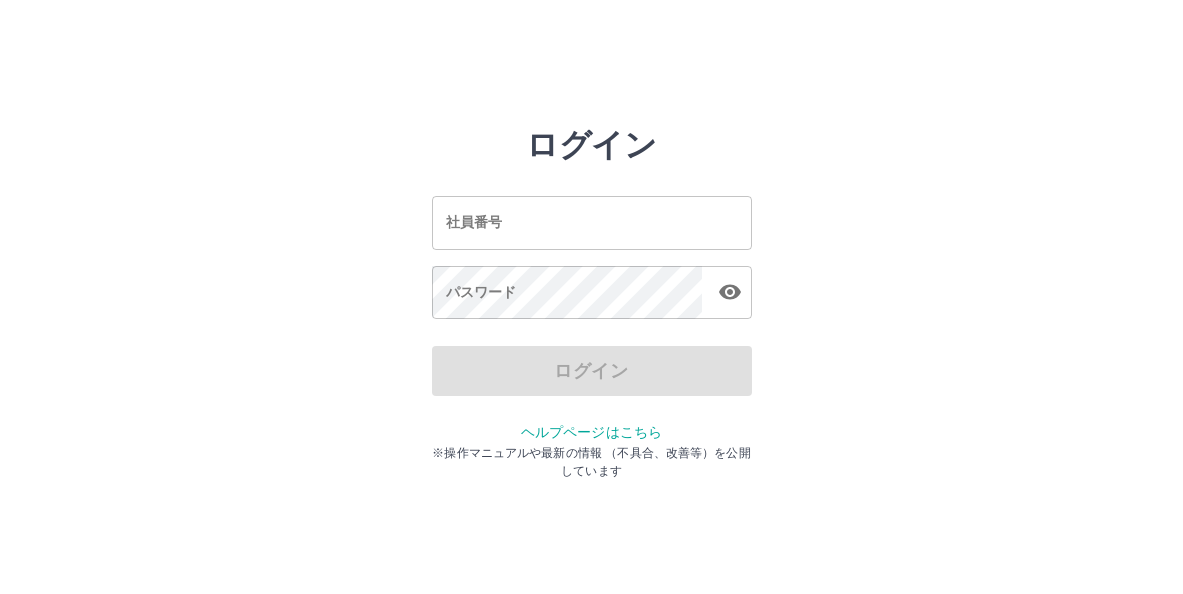 scroll, scrollTop: 0, scrollLeft: 0, axis: both 